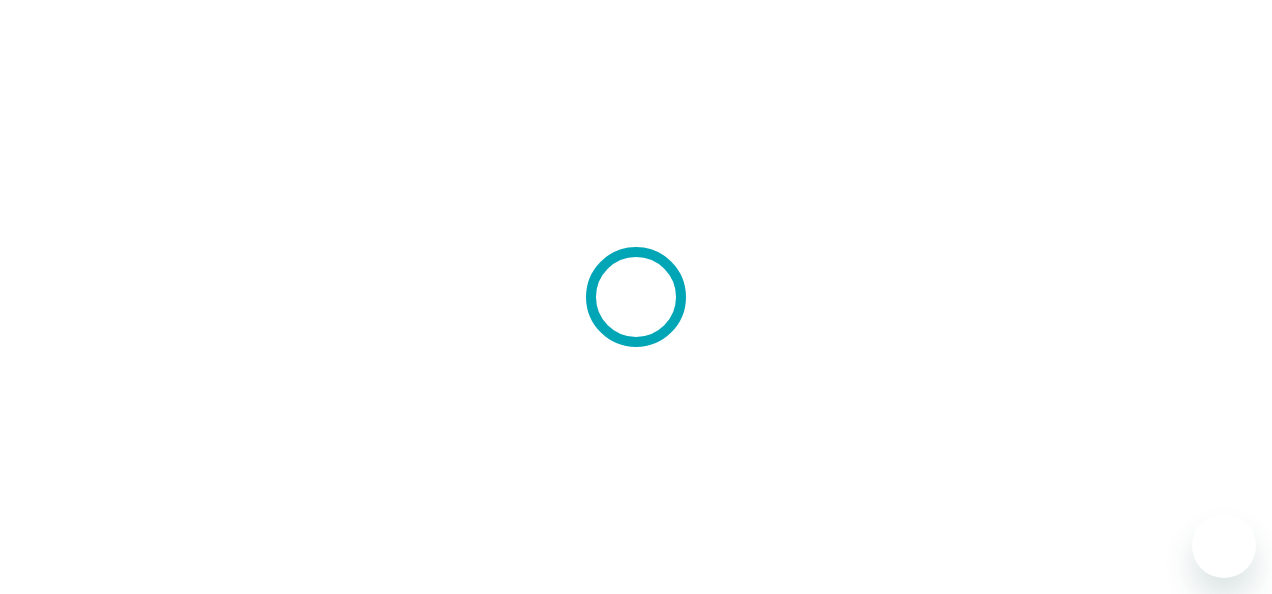 scroll, scrollTop: 0, scrollLeft: 0, axis: both 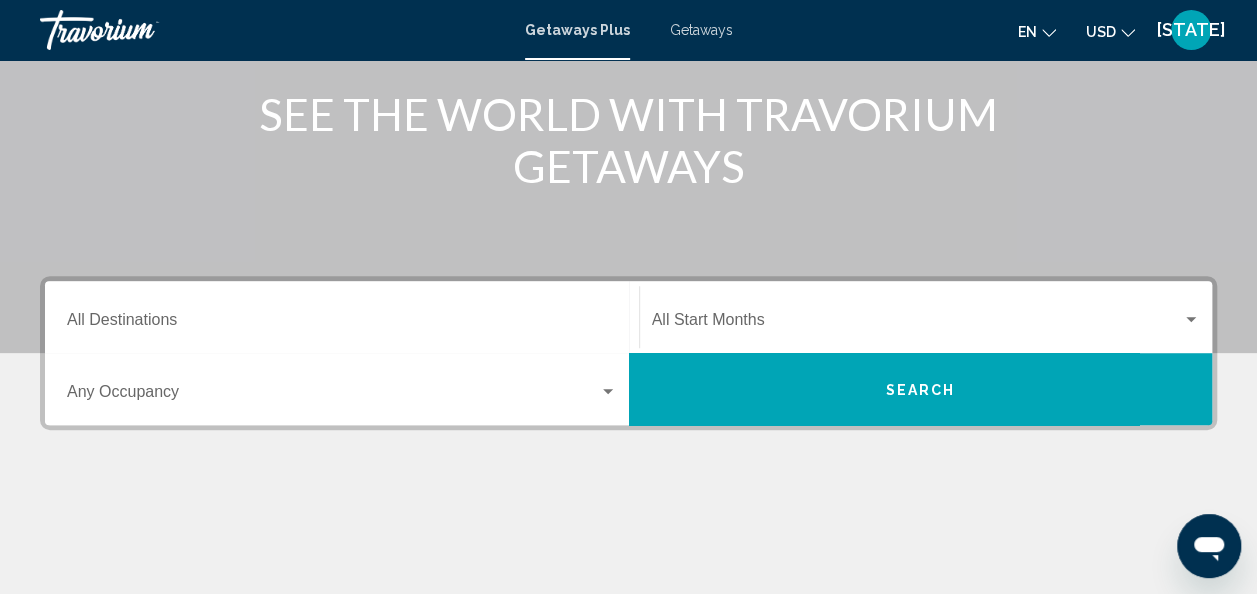 click on "Search" at bounding box center [920, 390] 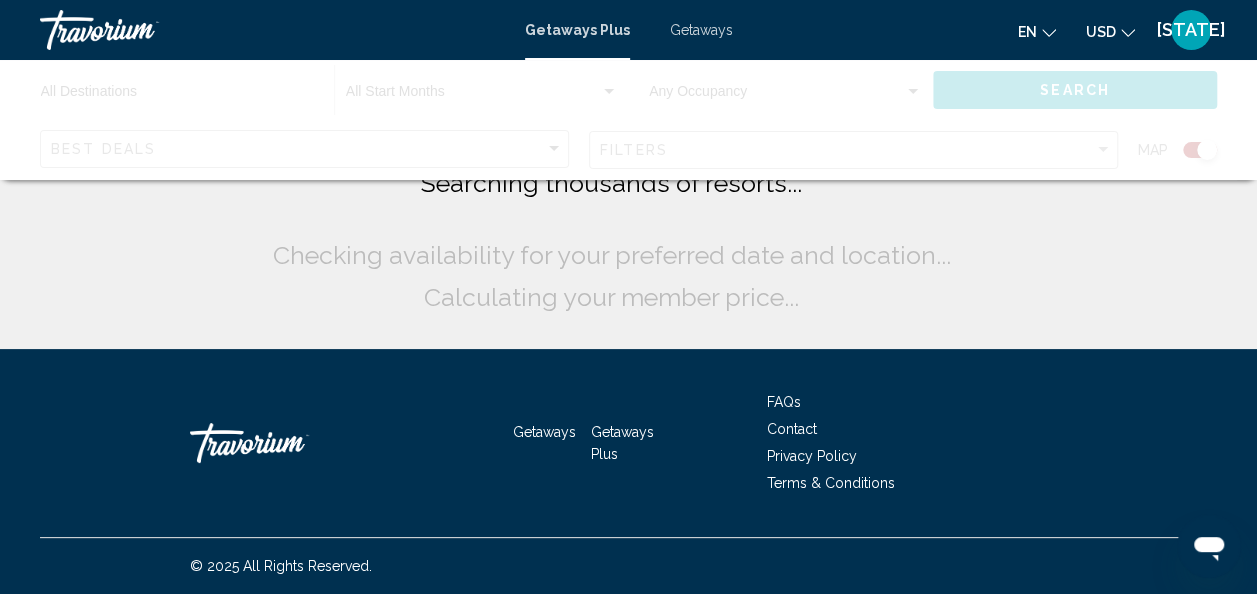 scroll, scrollTop: 0, scrollLeft: 0, axis: both 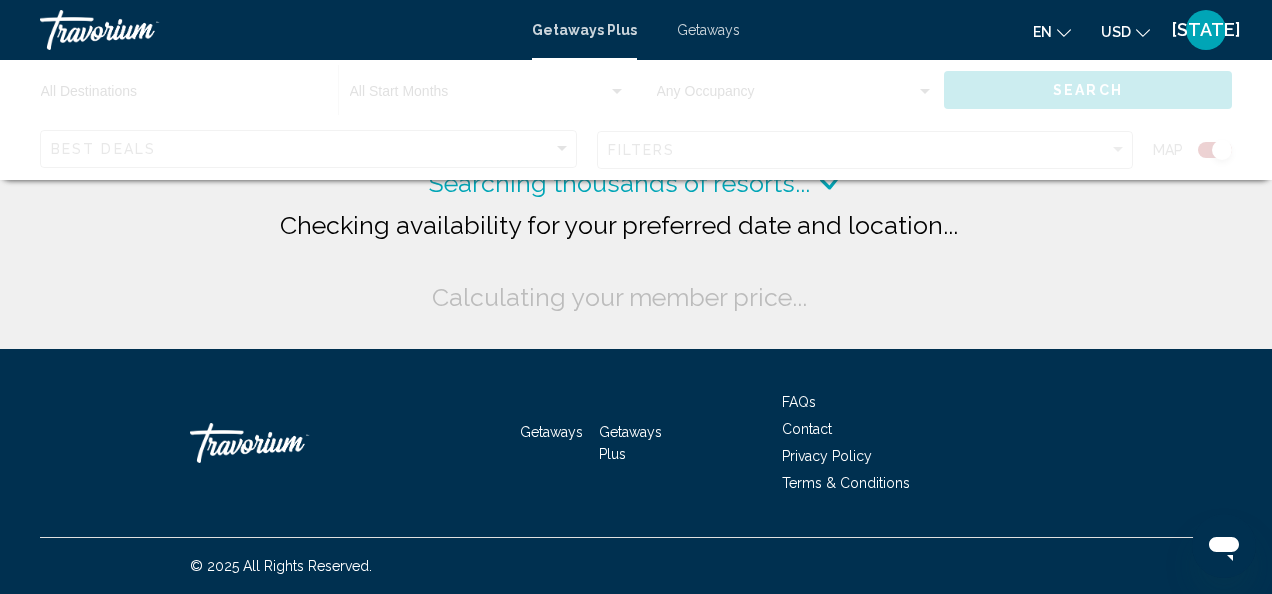 click 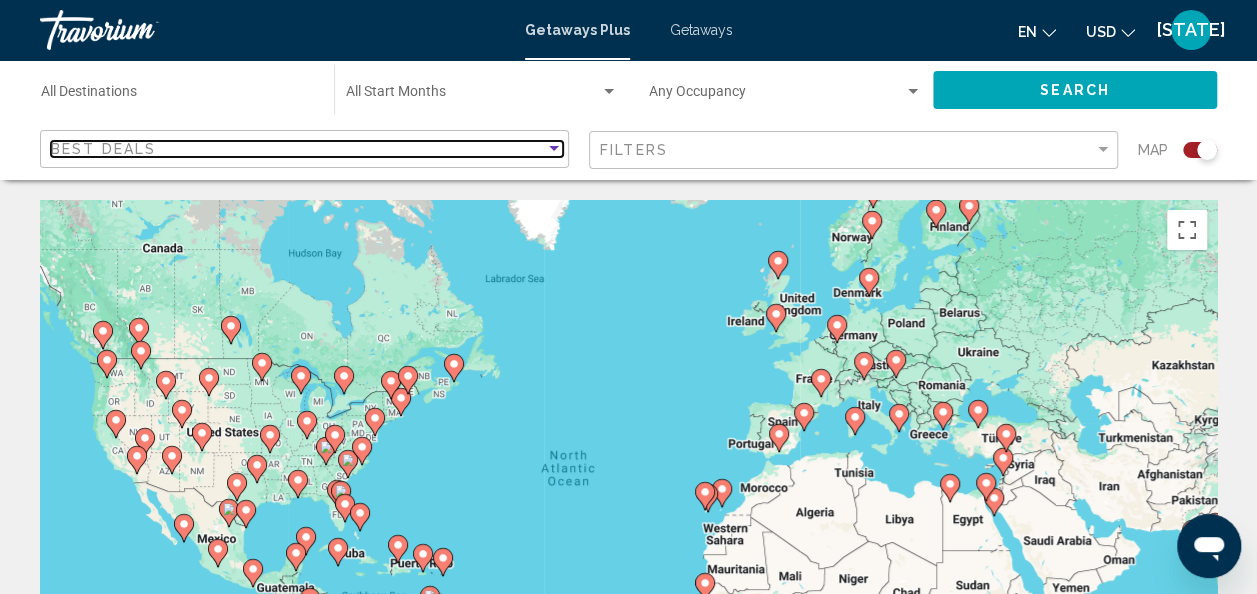 click at bounding box center [554, 149] 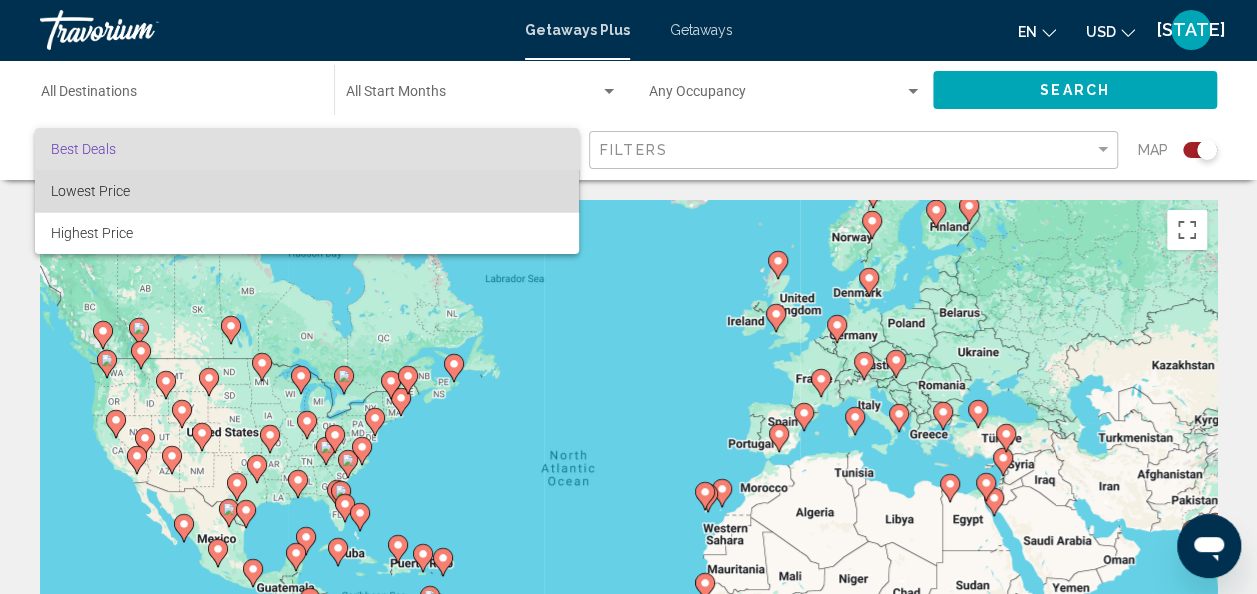 click on "Lowest Price" at bounding box center [307, 191] 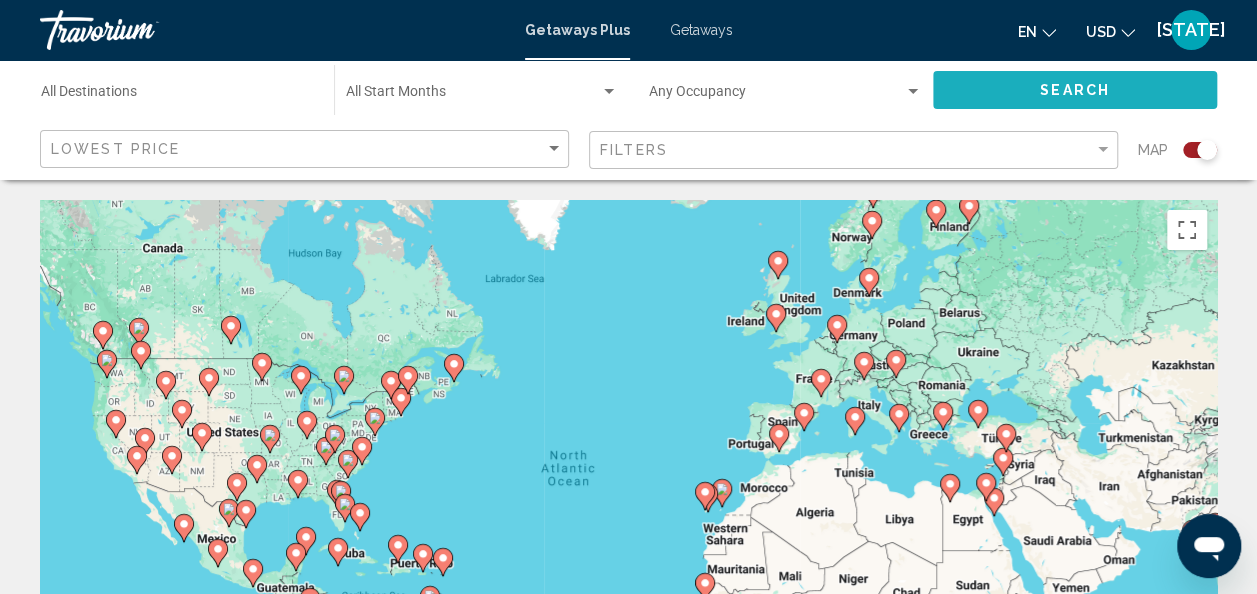 click on "Search" 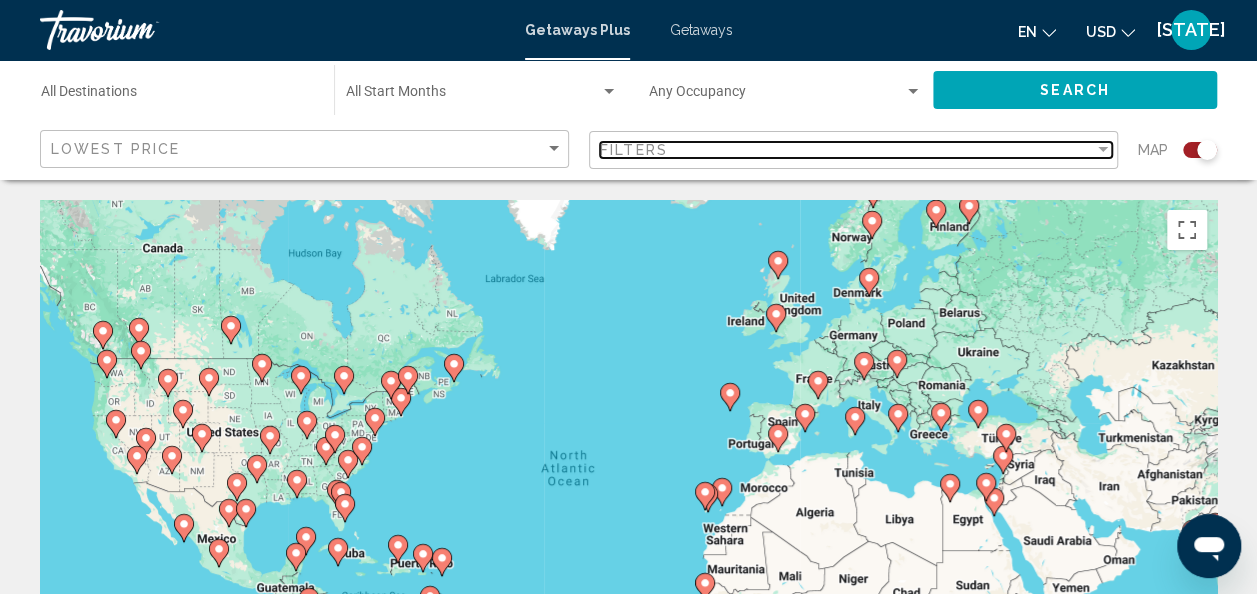 click at bounding box center [1103, 149] 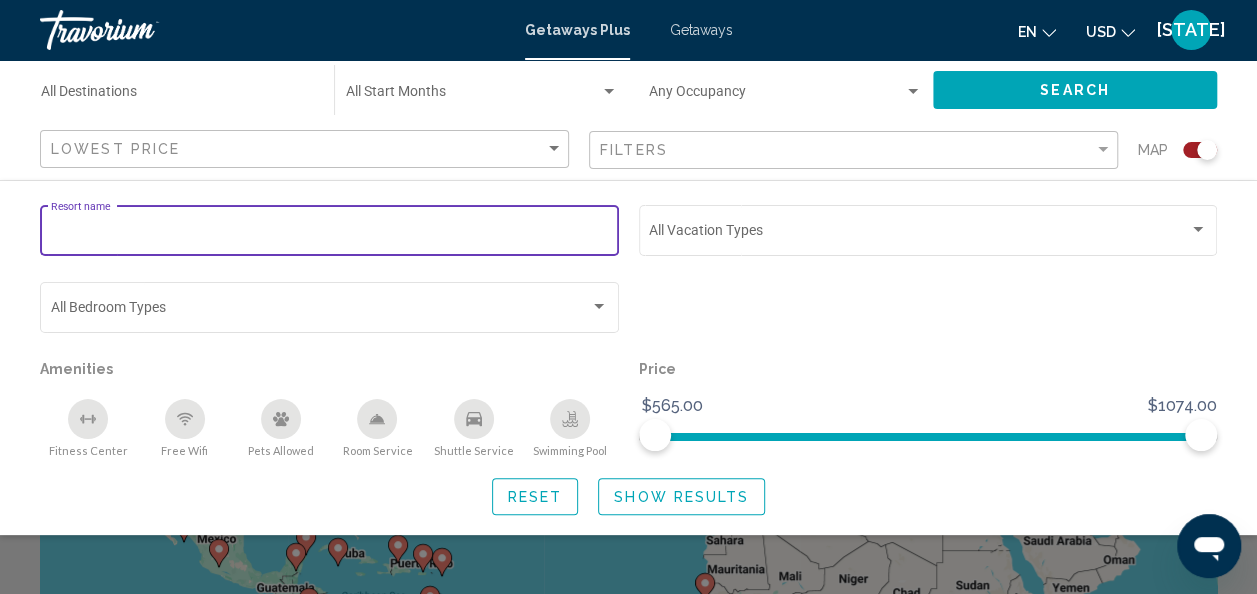 click on "Resort name" at bounding box center (330, 234) 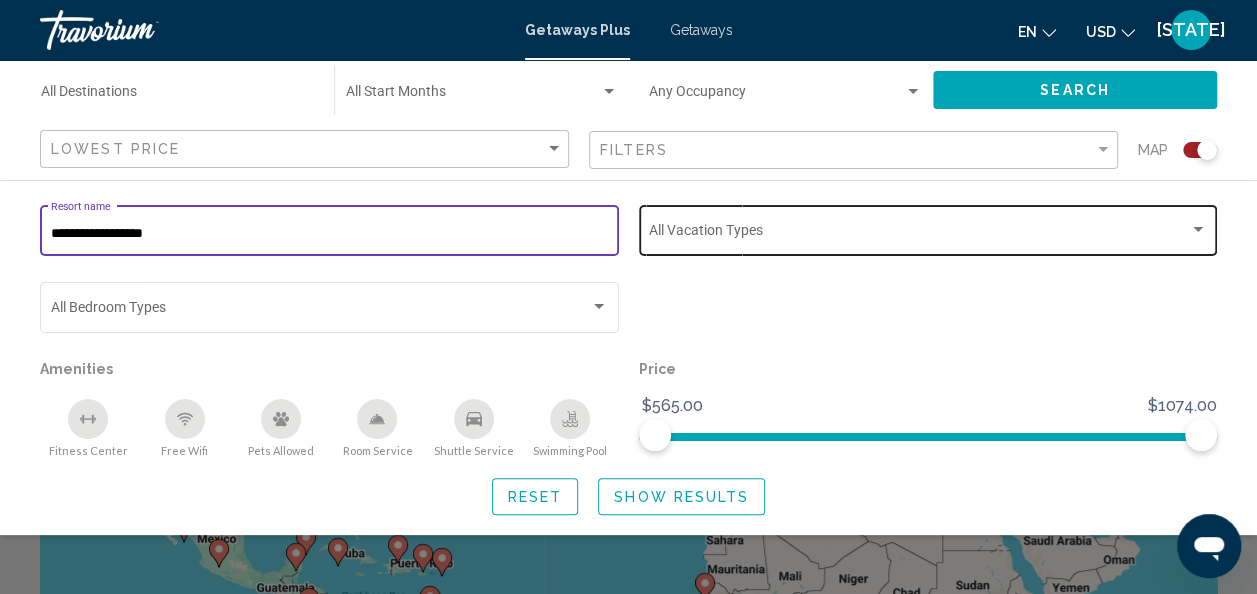 type on "**********" 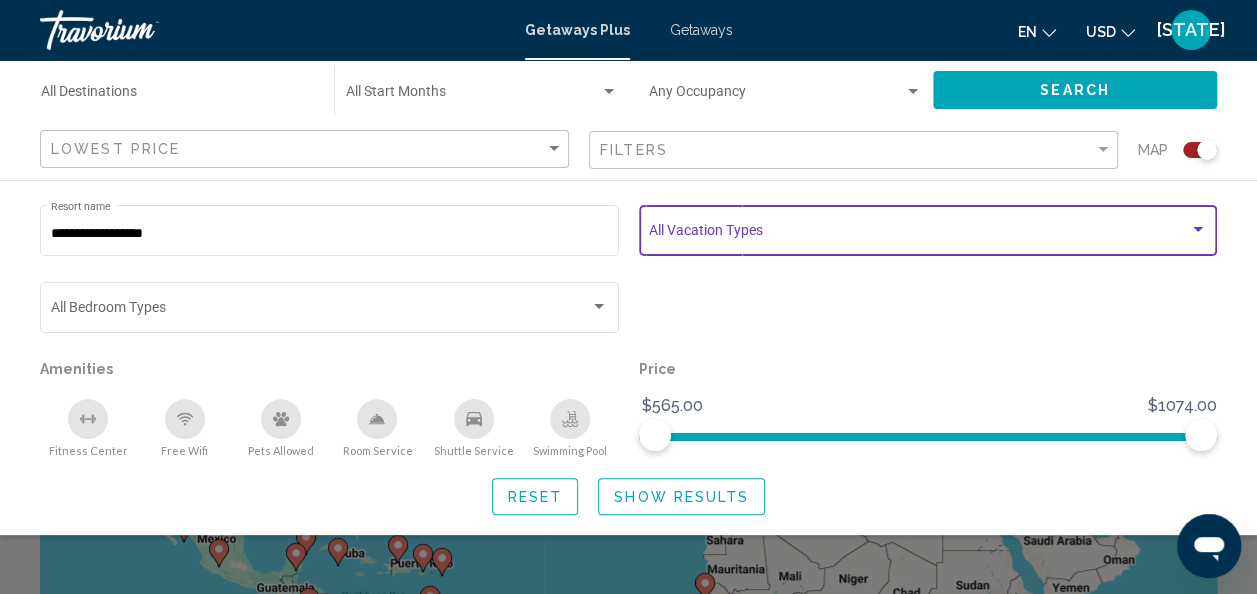 click at bounding box center (1198, 229) 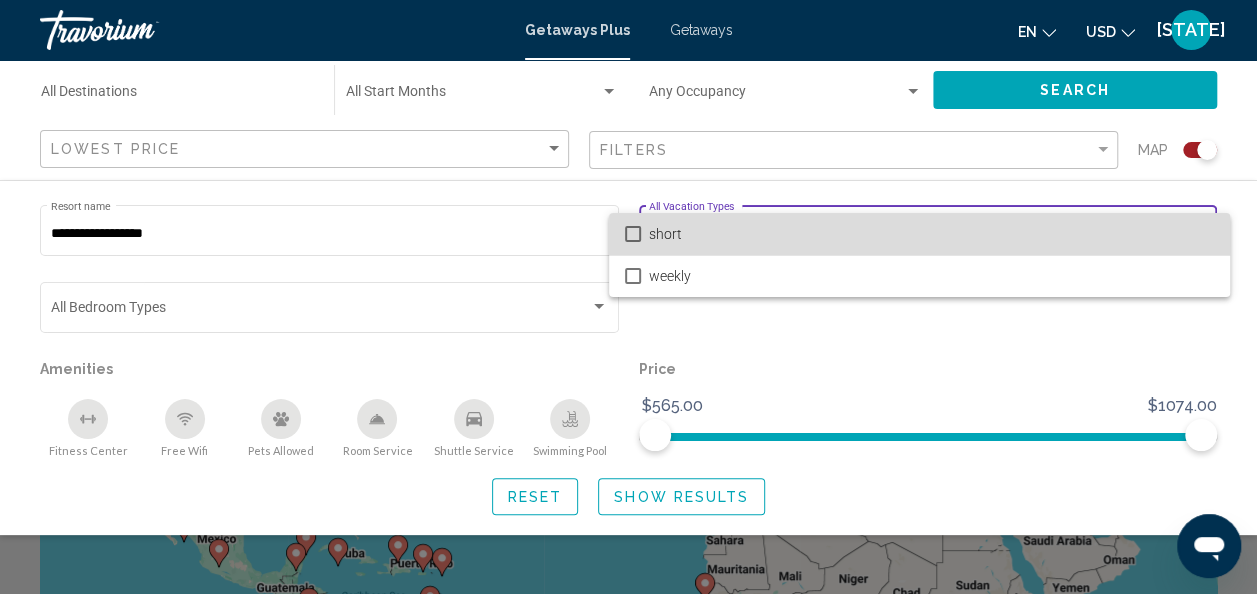 click on "short" at bounding box center [931, 234] 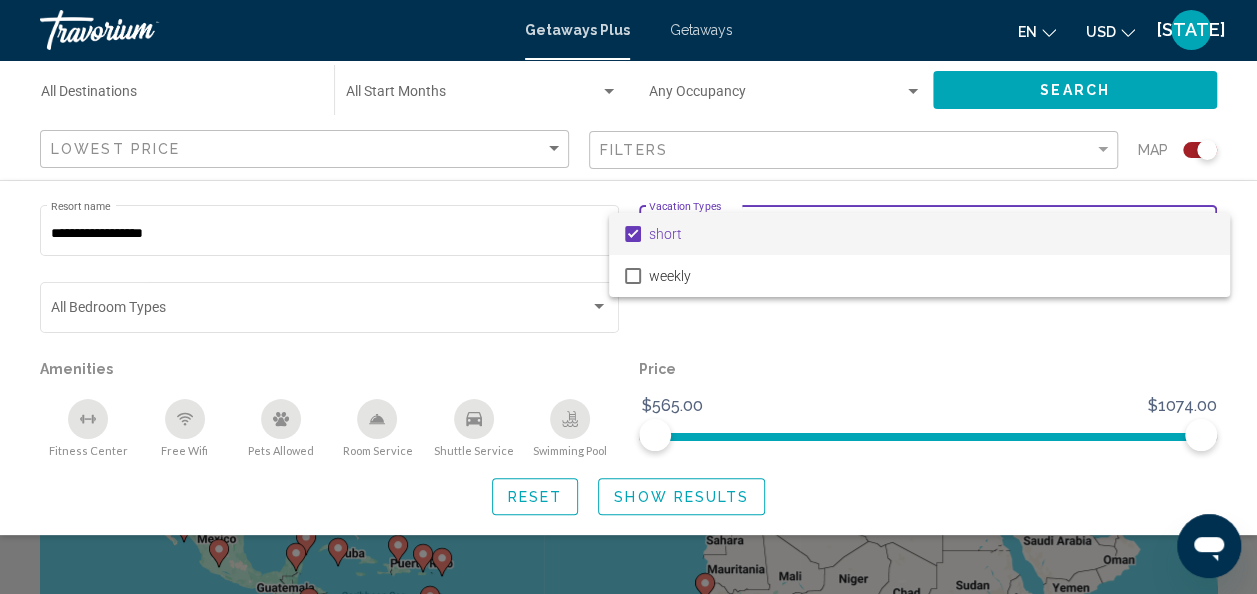 click at bounding box center [628, 297] 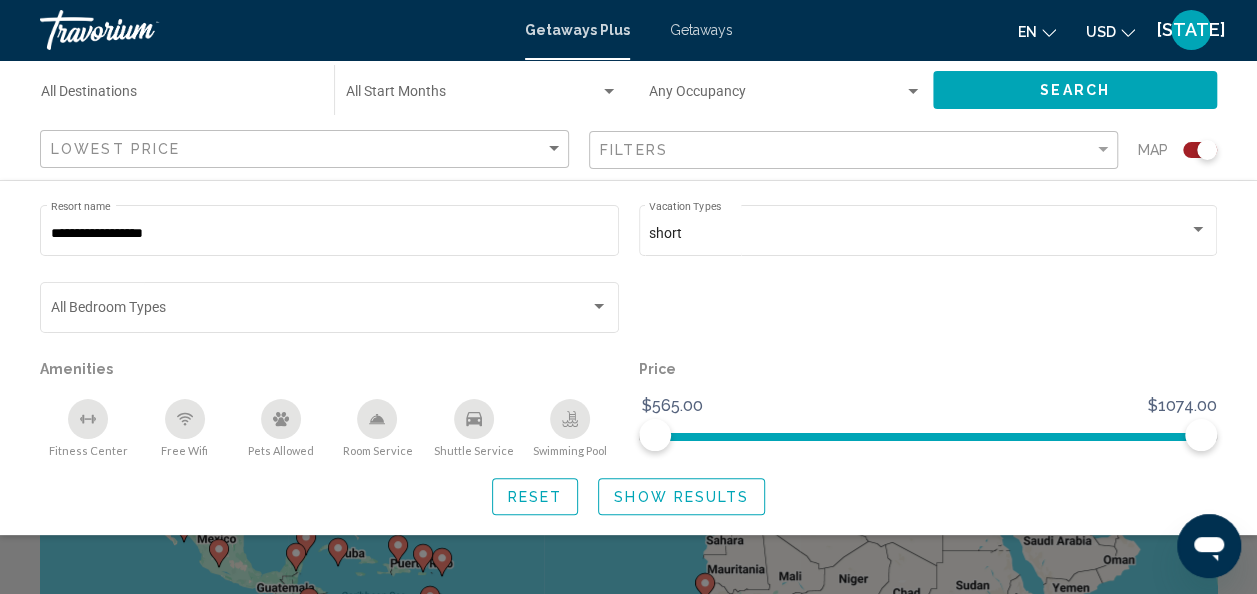 click 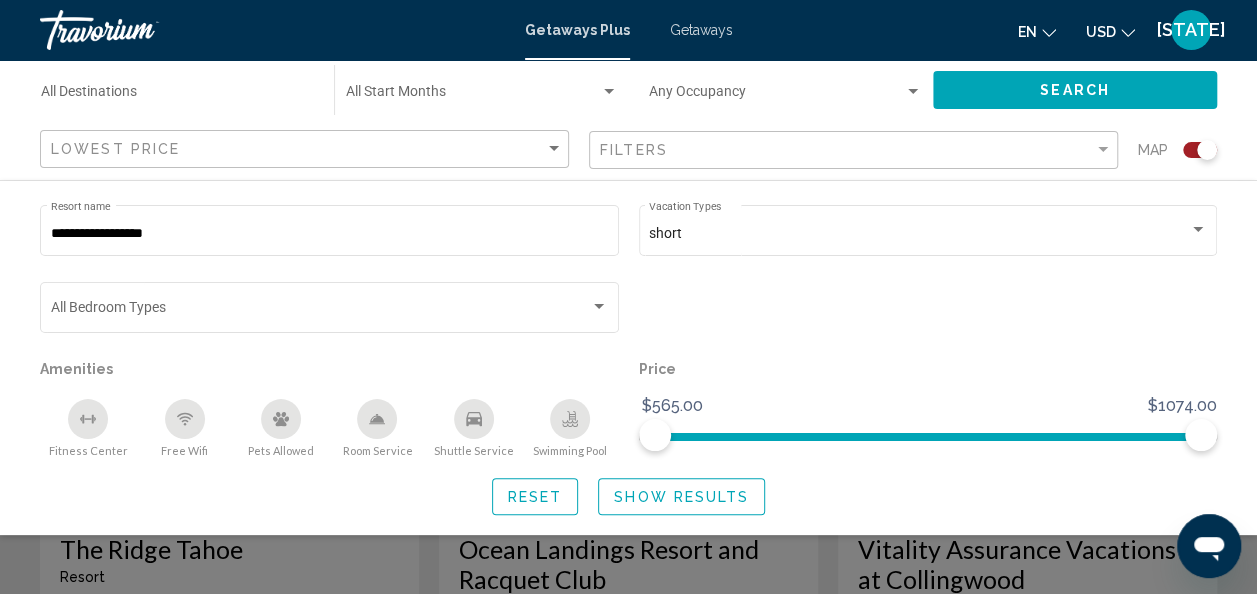 scroll, scrollTop: 681, scrollLeft: 0, axis: vertical 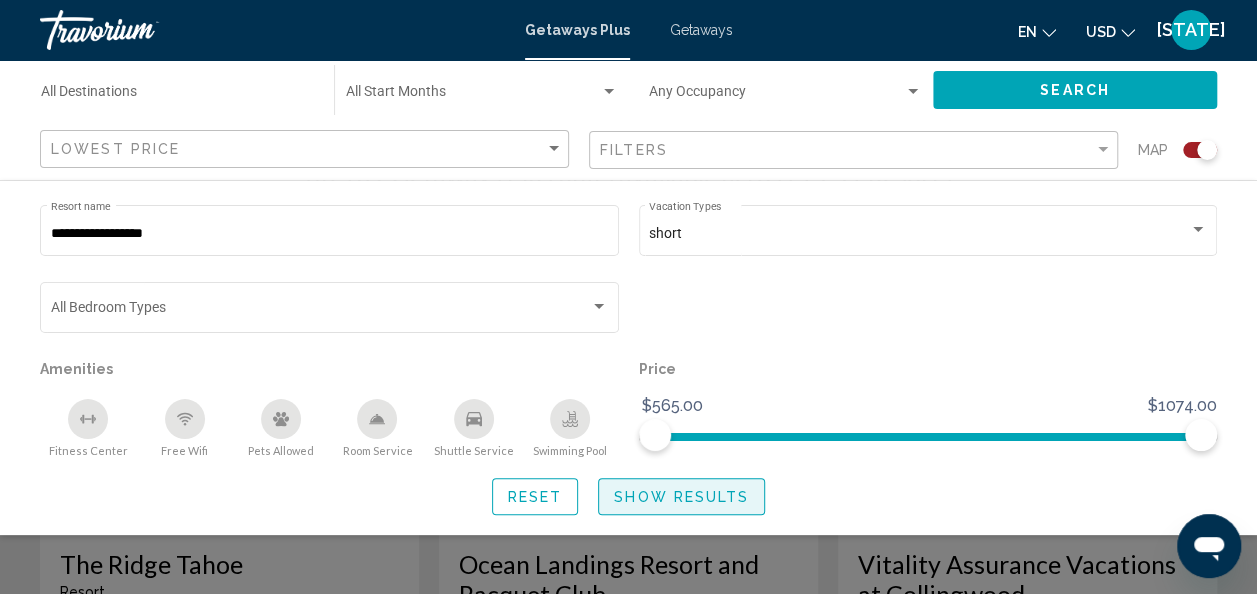 click on "Show Results" 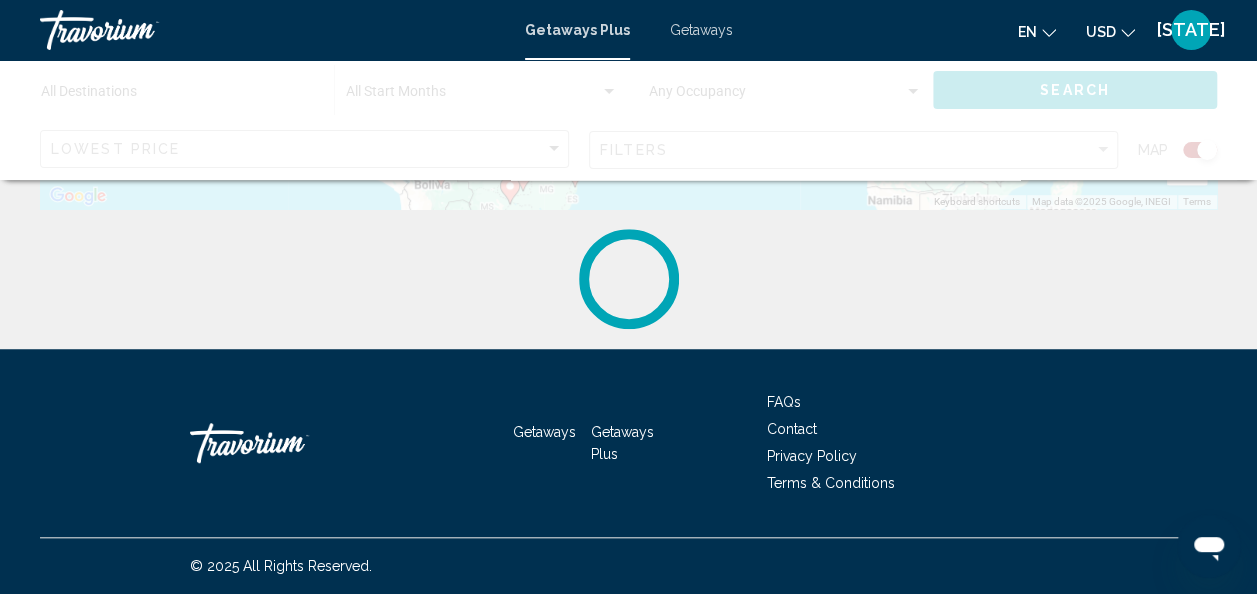 scroll, scrollTop: 0, scrollLeft: 0, axis: both 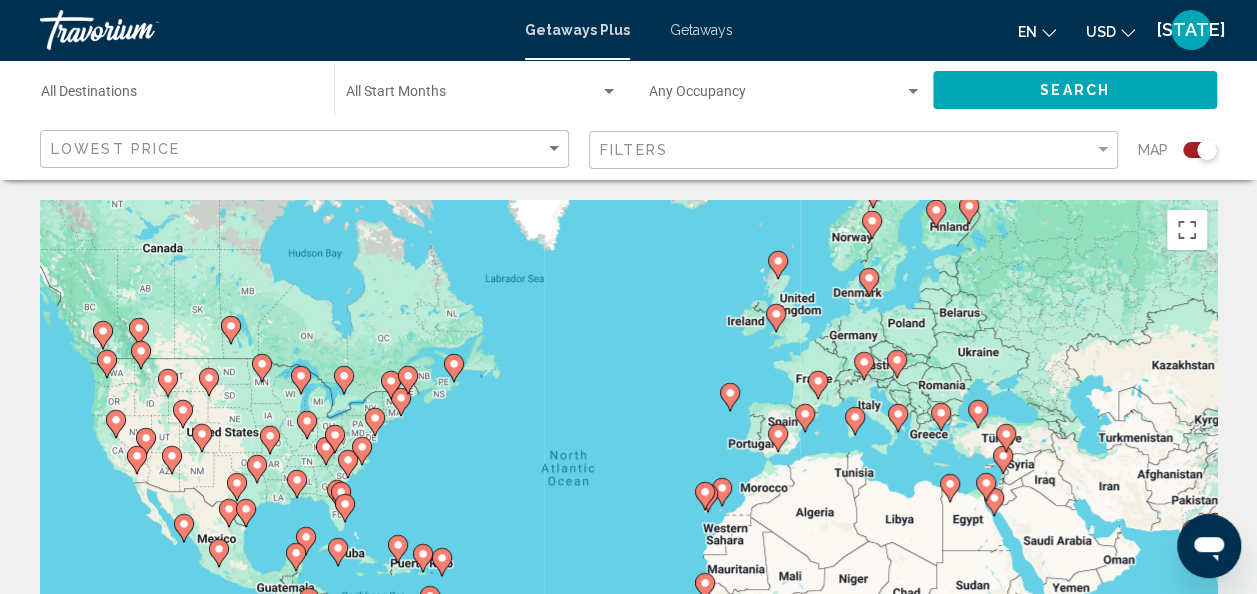 click 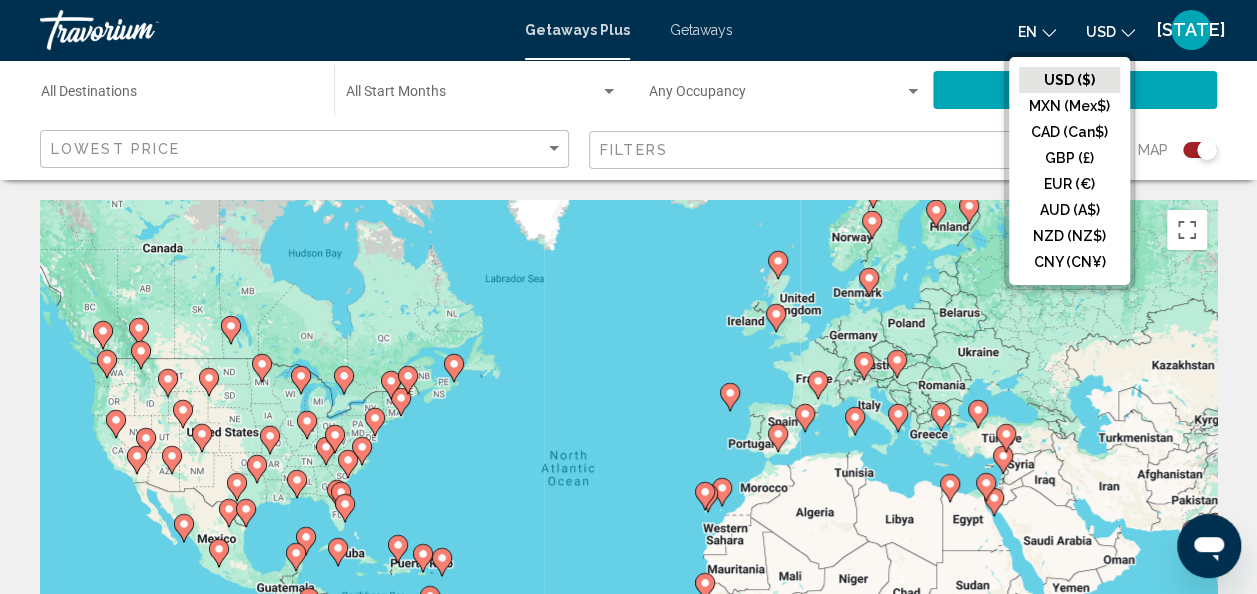 click on "Occupancy Any Occupancy" 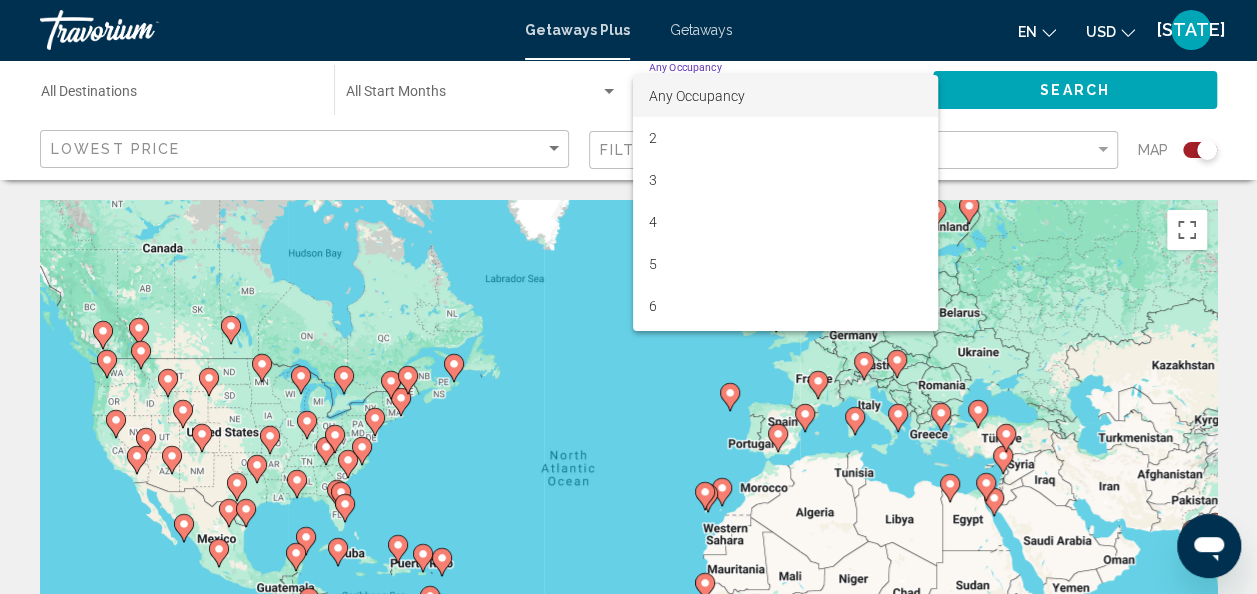 click at bounding box center (628, 297) 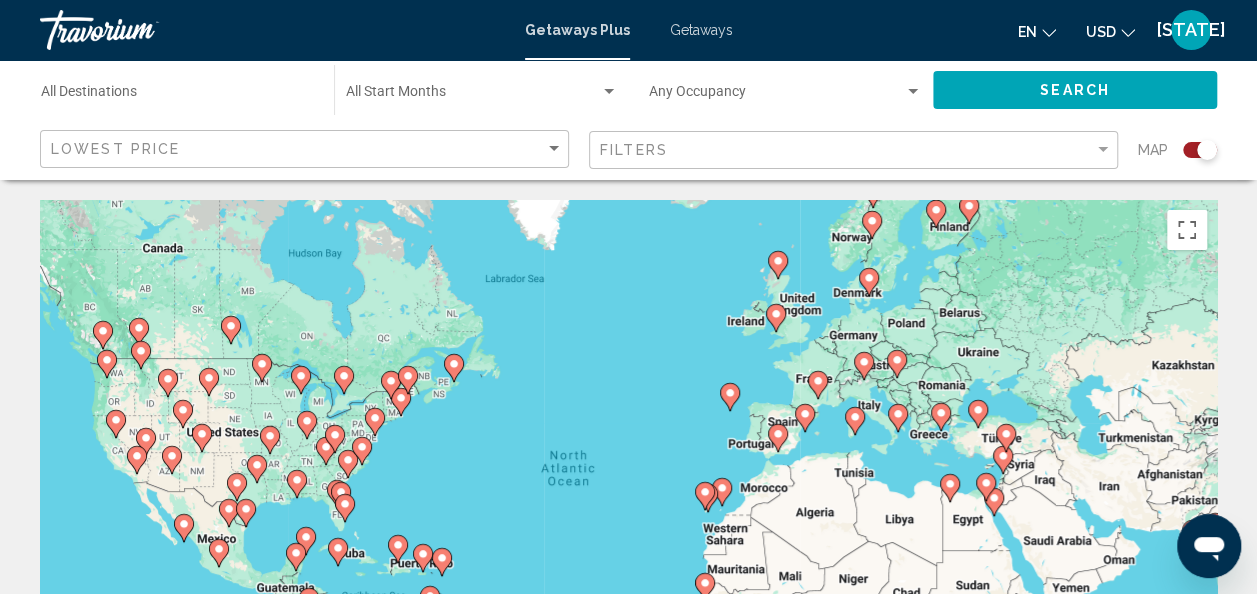 click on "Getaways" at bounding box center [701, 30] 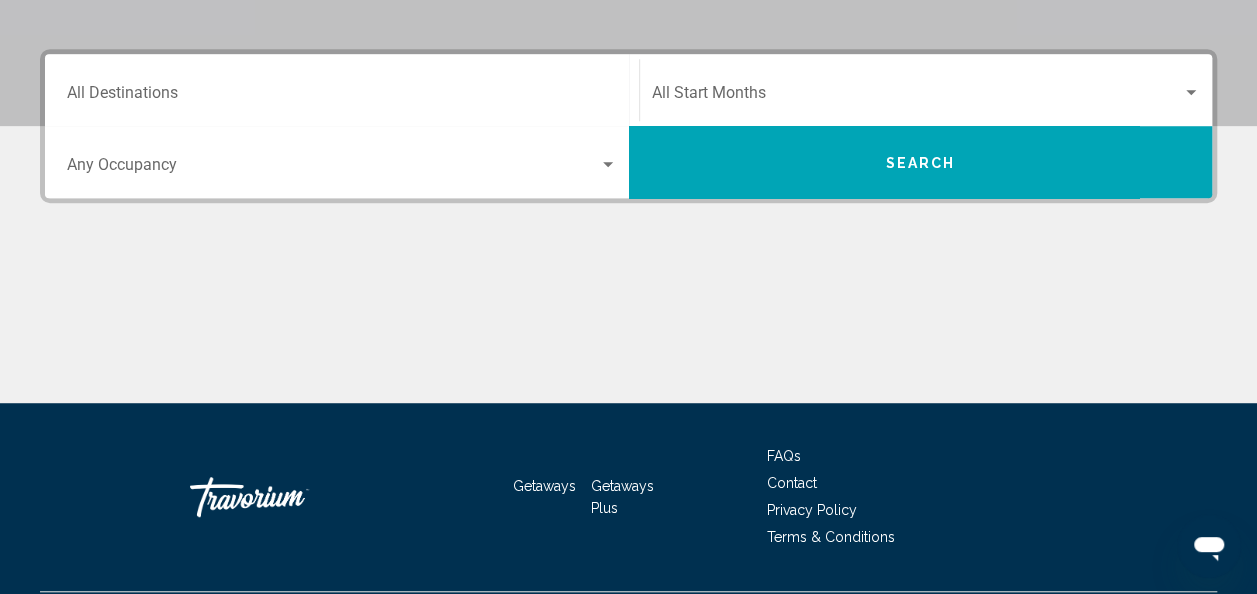 scroll, scrollTop: 519, scrollLeft: 0, axis: vertical 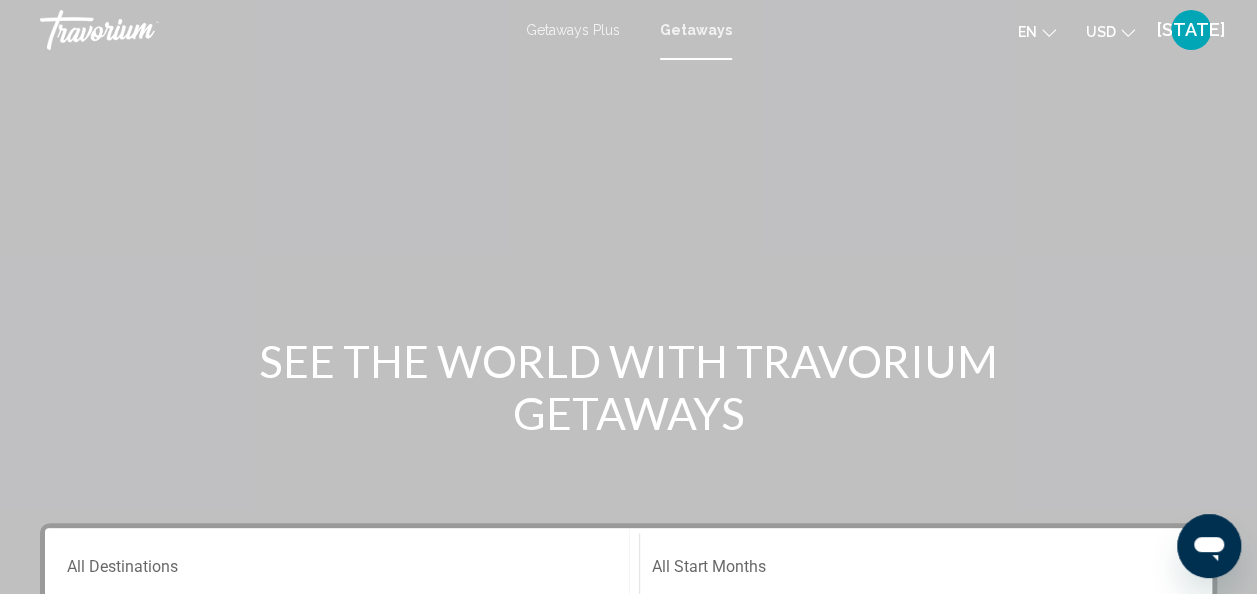 click on "Getaways" at bounding box center [696, 30] 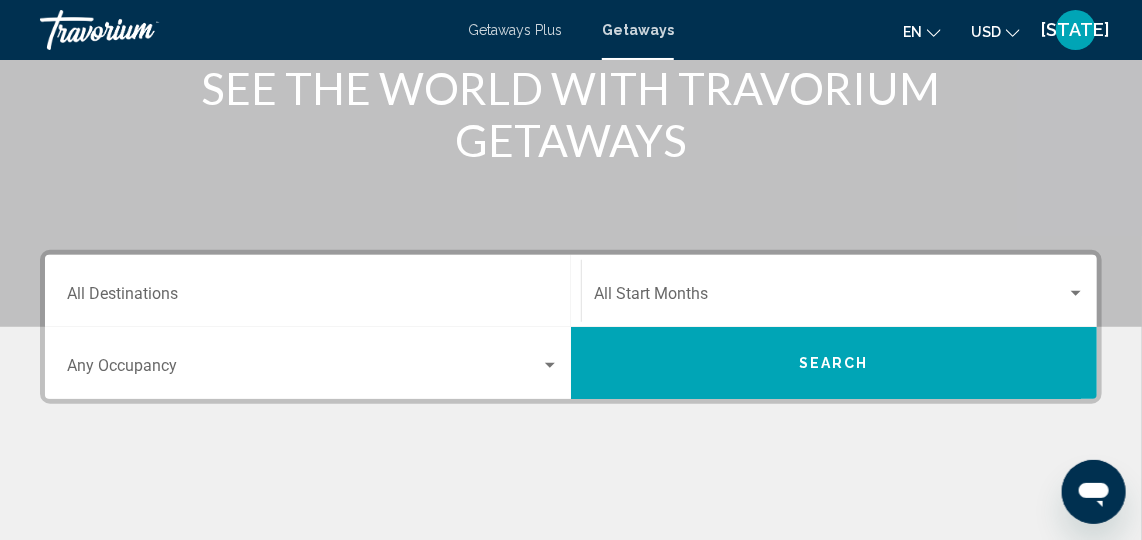 scroll, scrollTop: 275, scrollLeft: 0, axis: vertical 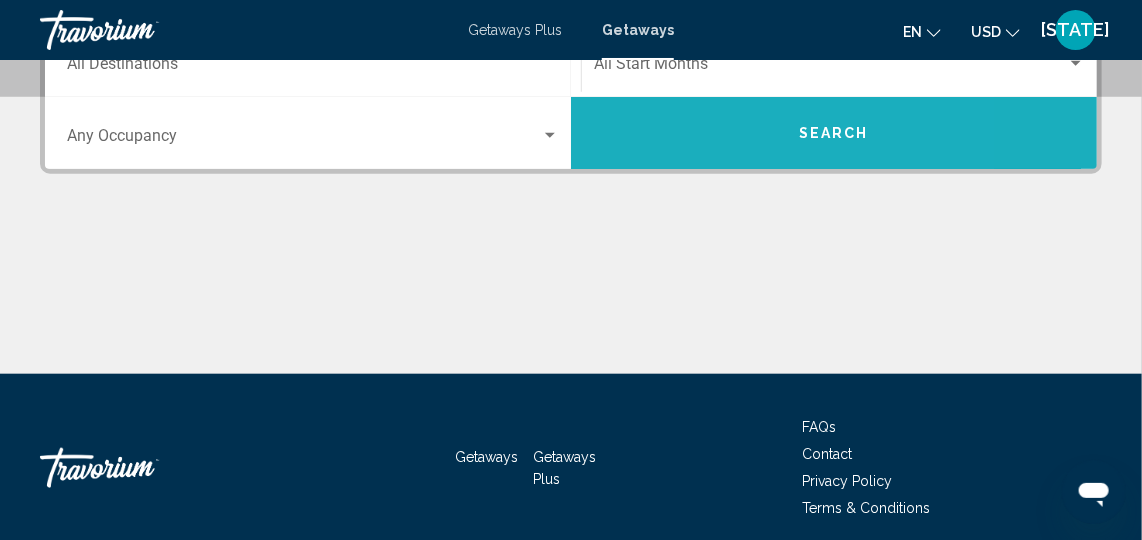 click on "Search" at bounding box center (834, 133) 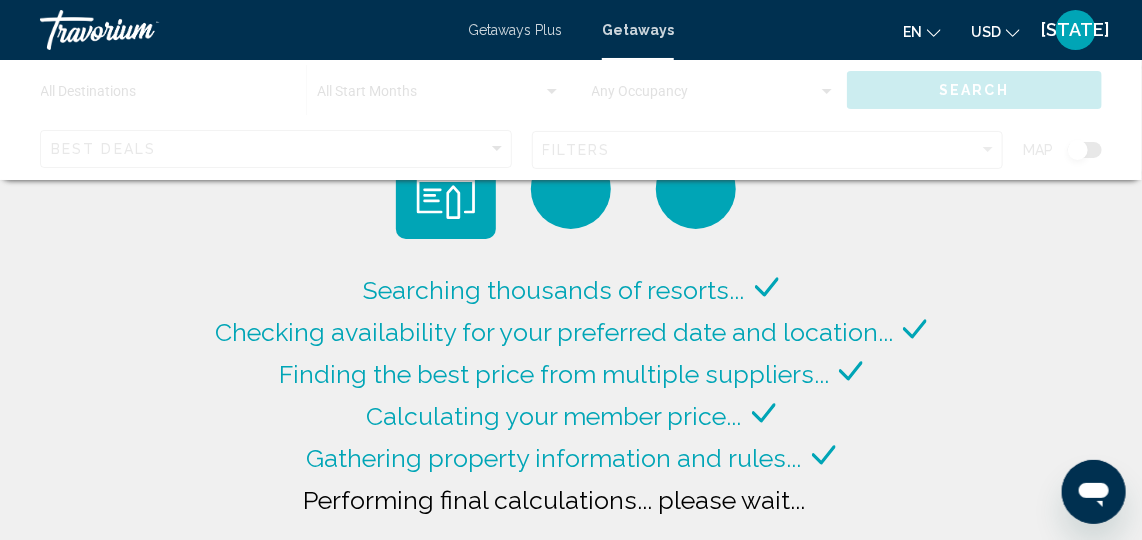 scroll, scrollTop: 0, scrollLeft: 0, axis: both 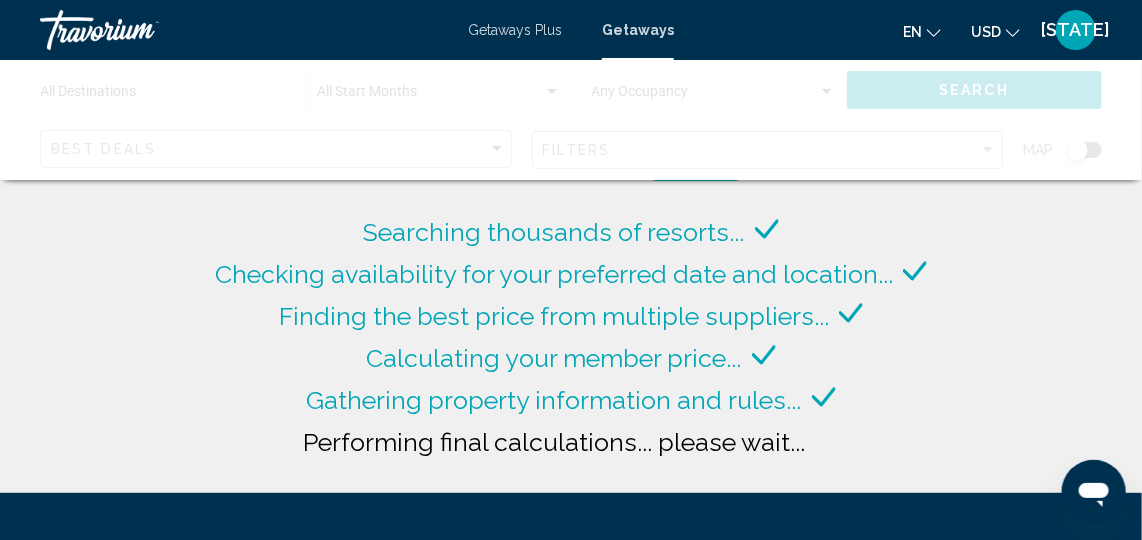 click on "Searching thousands of resorts...
Checking availability for your preferred date and location...
Finding the best price from multiple suppliers...
Calculating your member price...
Gathering property information and rules...
Performing final calculations... please wait..." 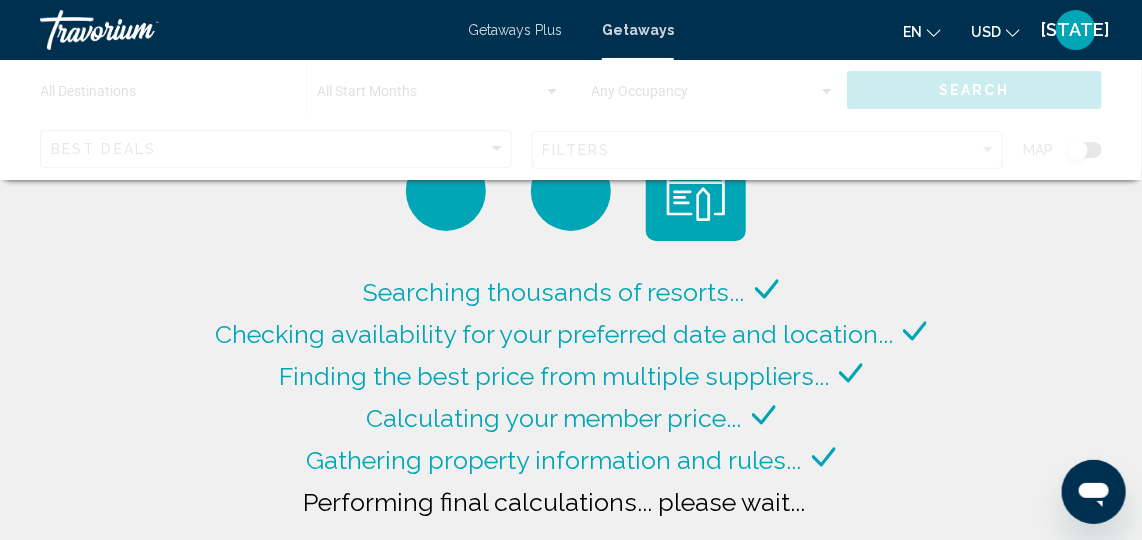 scroll, scrollTop: 0, scrollLeft: 0, axis: both 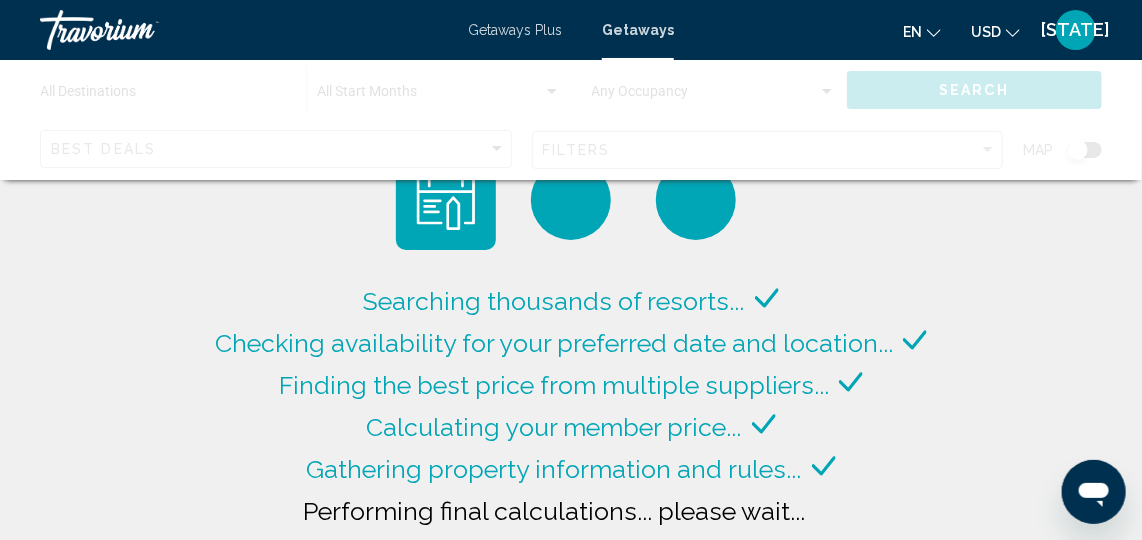 click 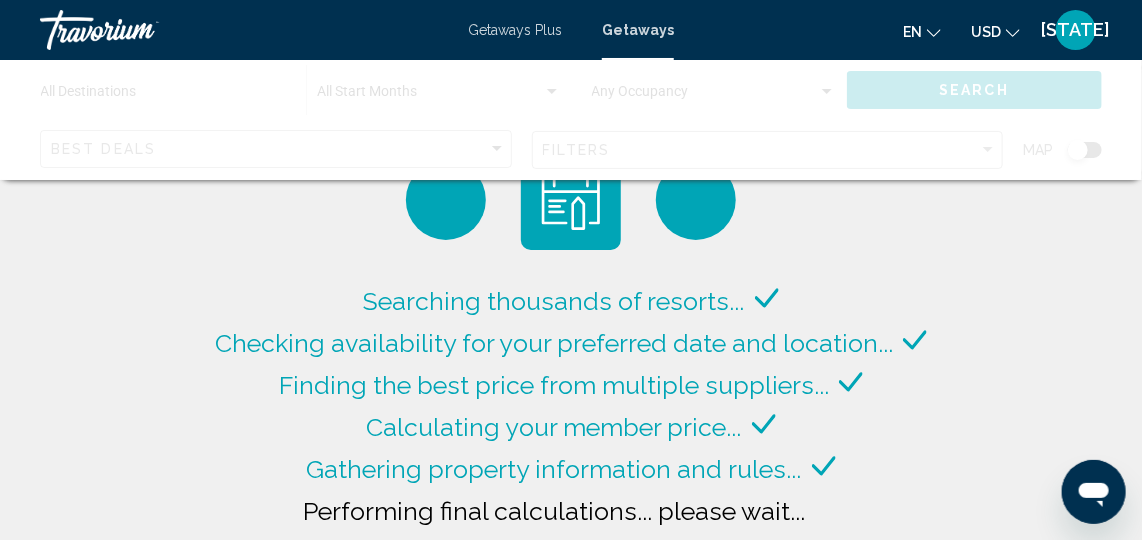 click on "Getaways Plus" at bounding box center [515, 30] 